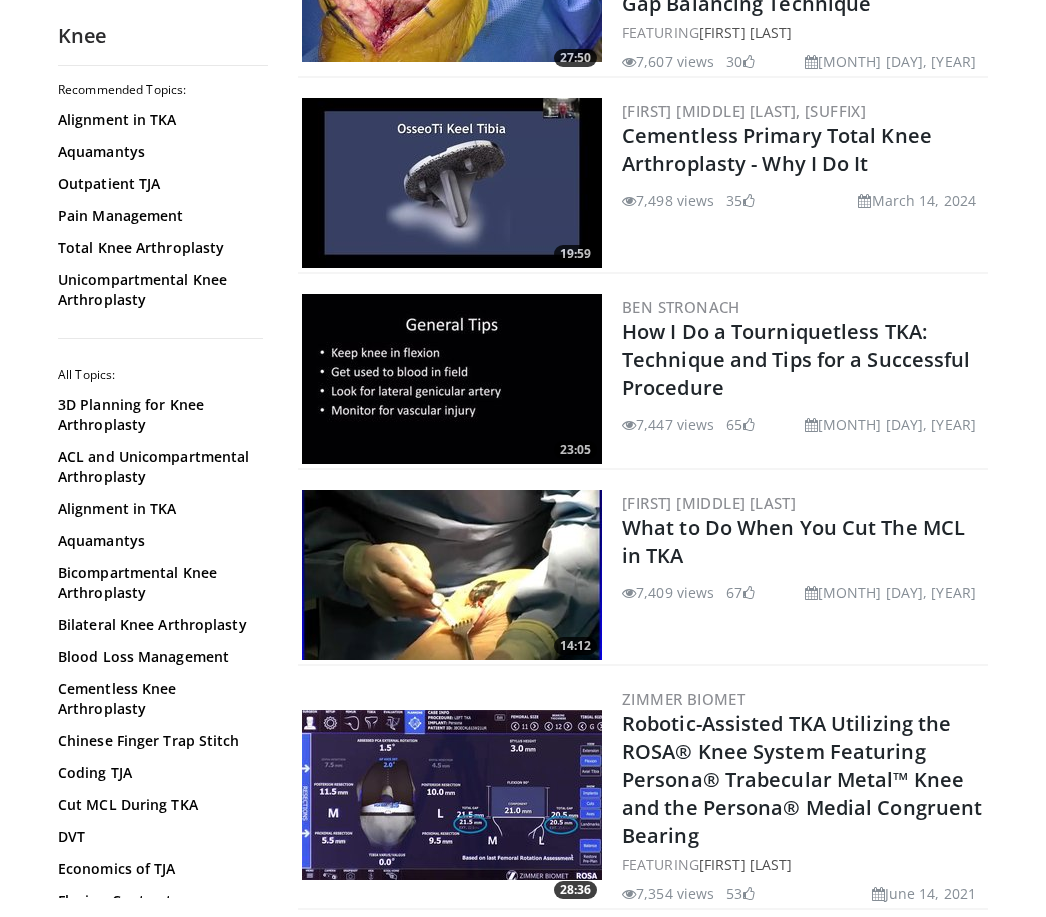 scroll, scrollTop: 4080, scrollLeft: 0, axis: vertical 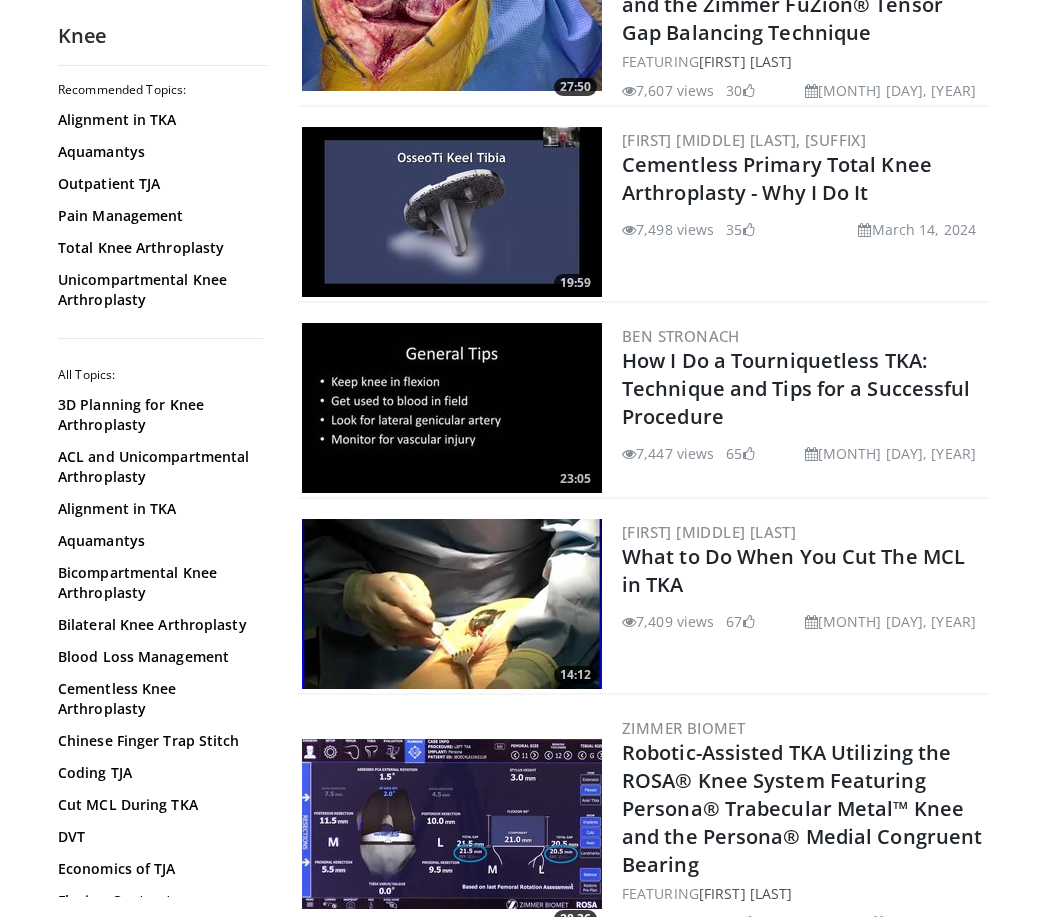 click at bounding box center (452, 408) 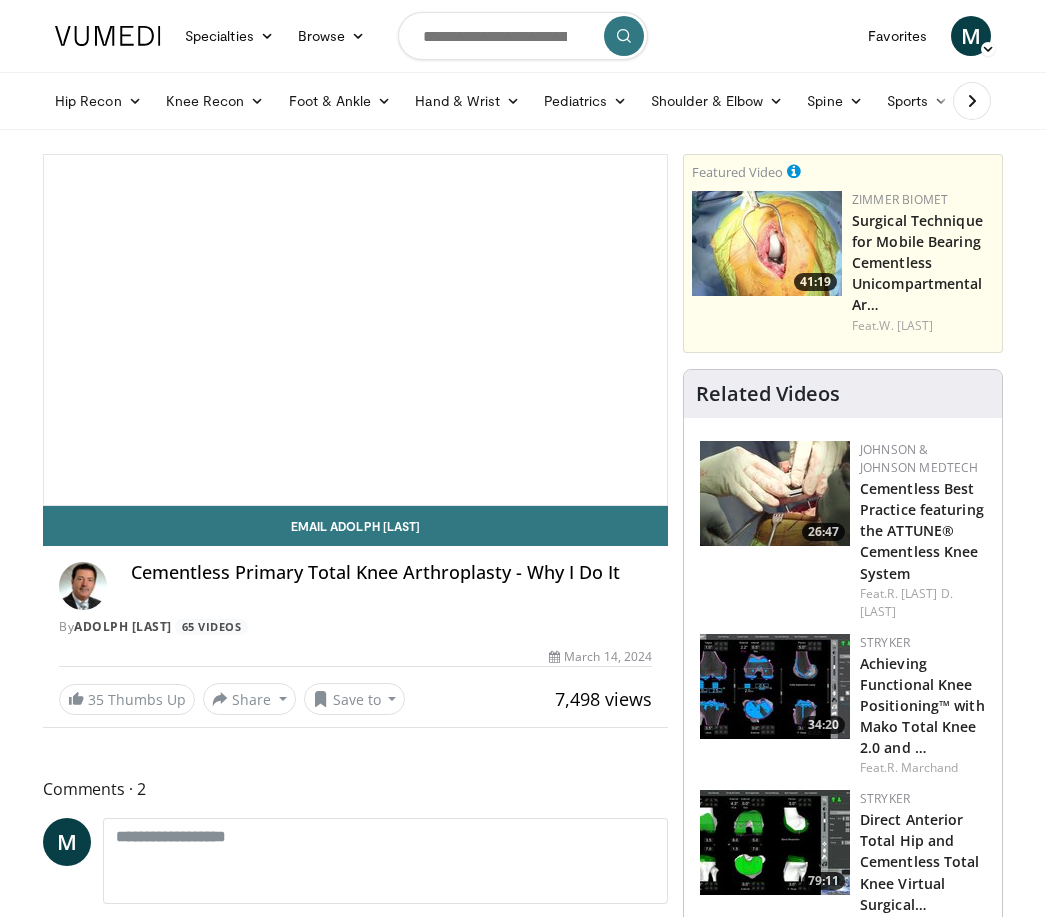 scroll, scrollTop: 0, scrollLeft: 0, axis: both 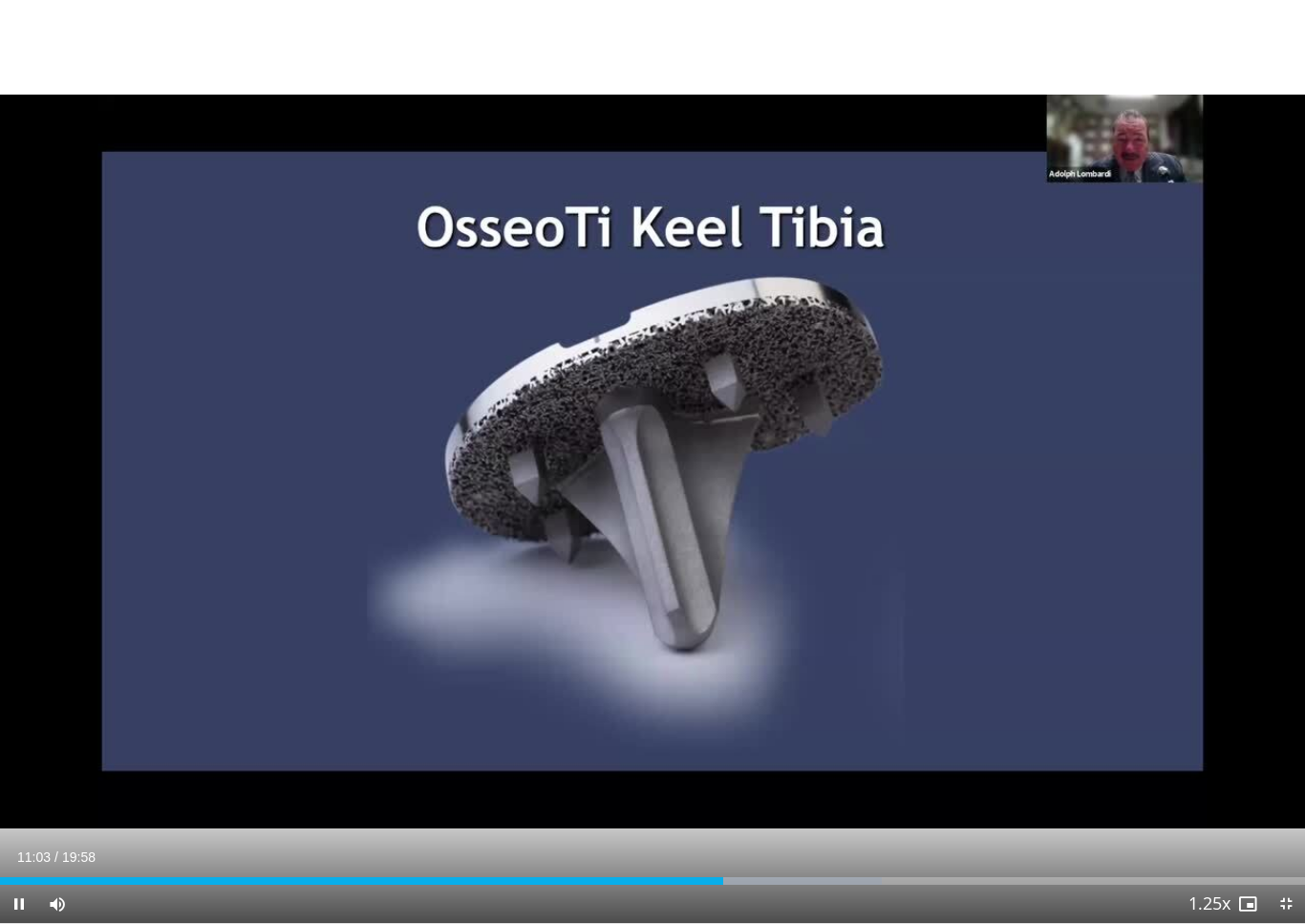 click at bounding box center [652, 462] 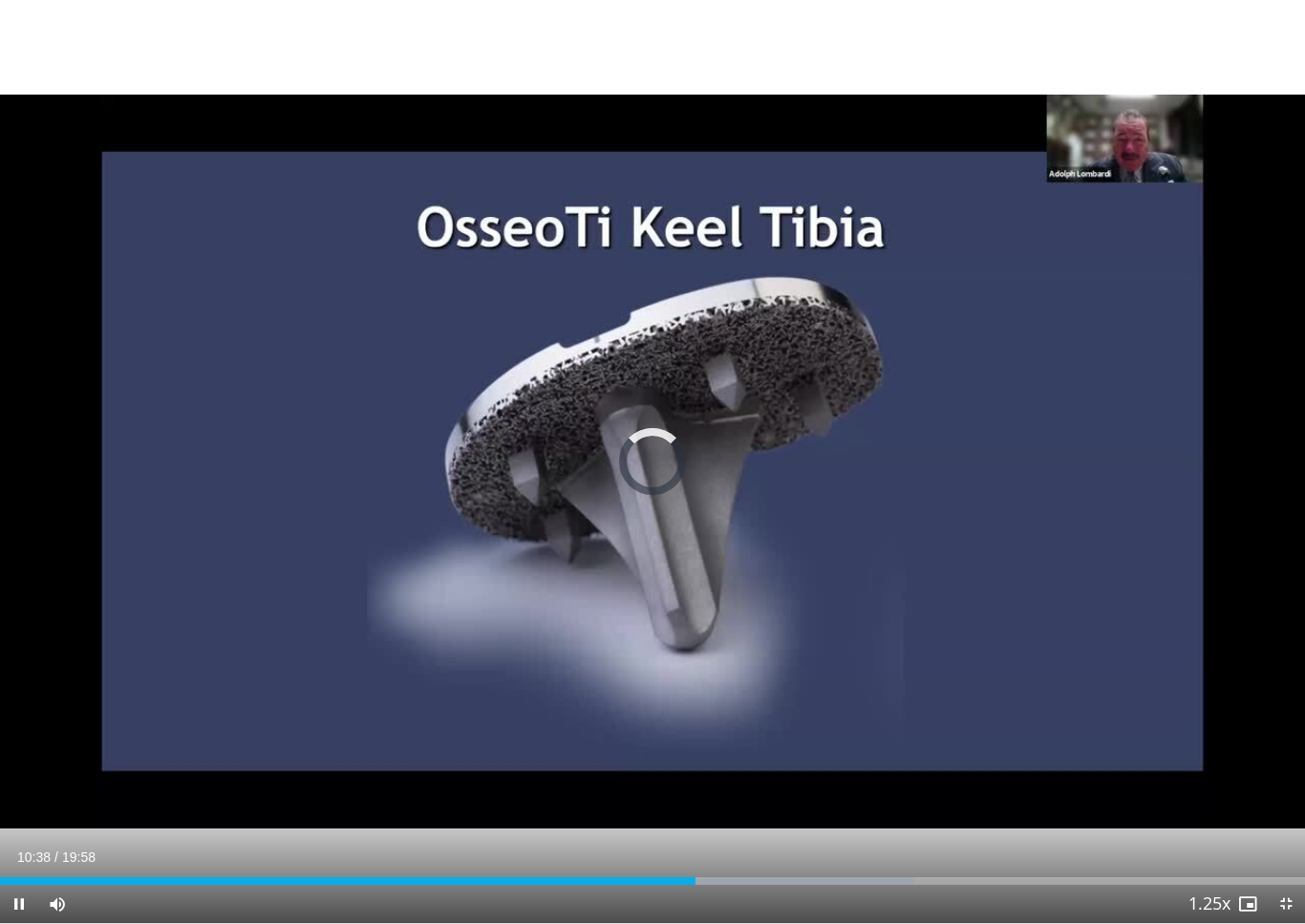 click at bounding box center [802, 881] 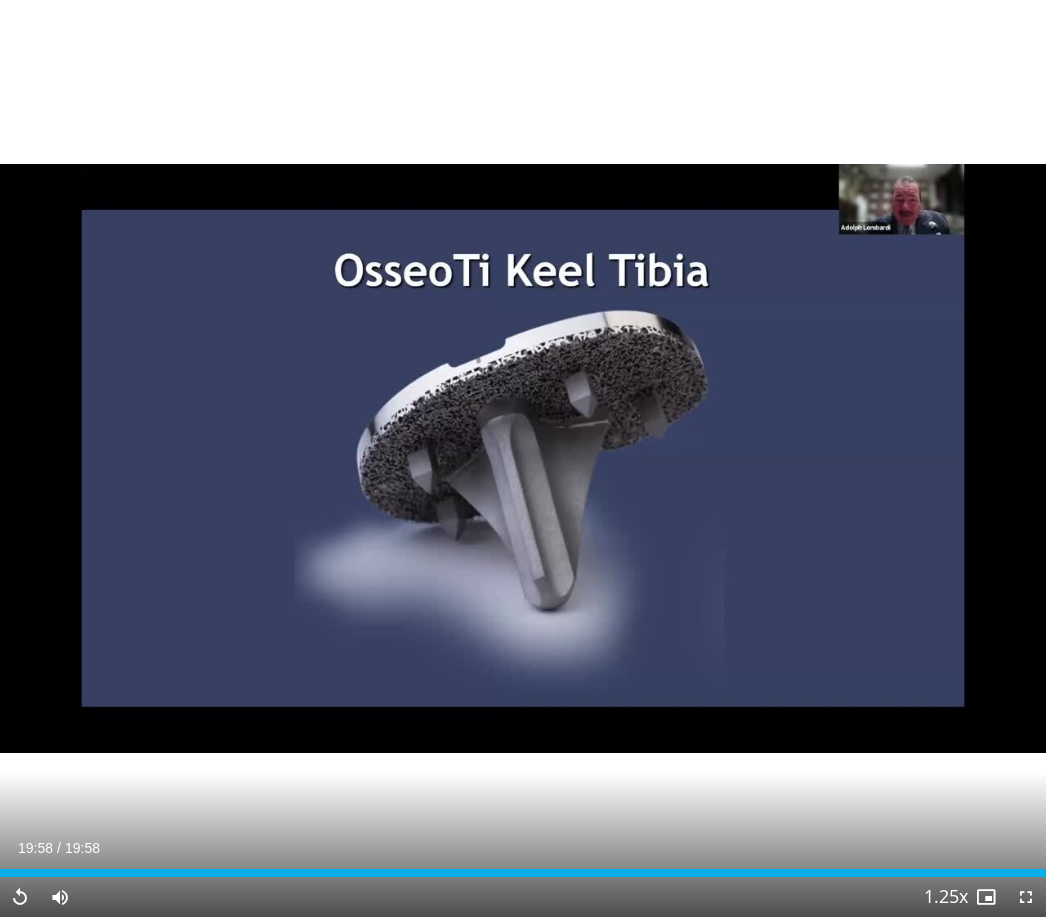 scroll, scrollTop: 107, scrollLeft: 0, axis: vertical 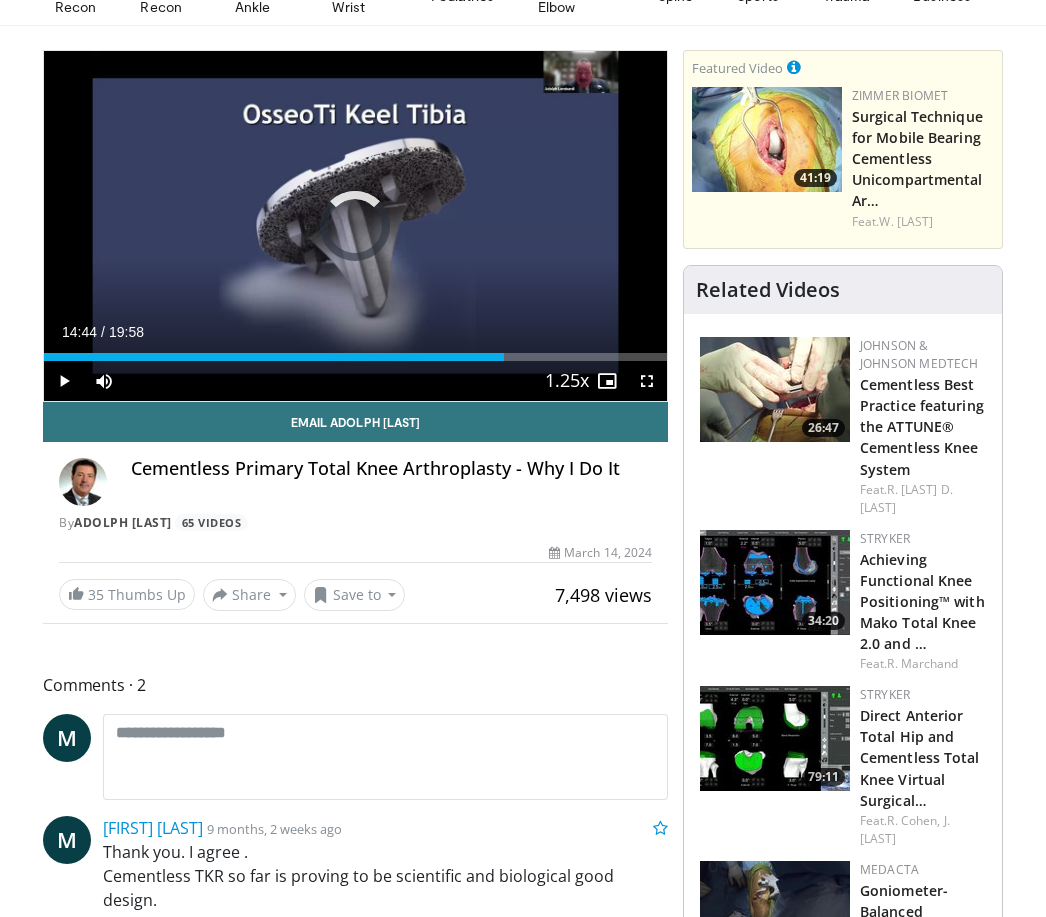 click on "Loaded :  0.00%" at bounding box center [355, 357] 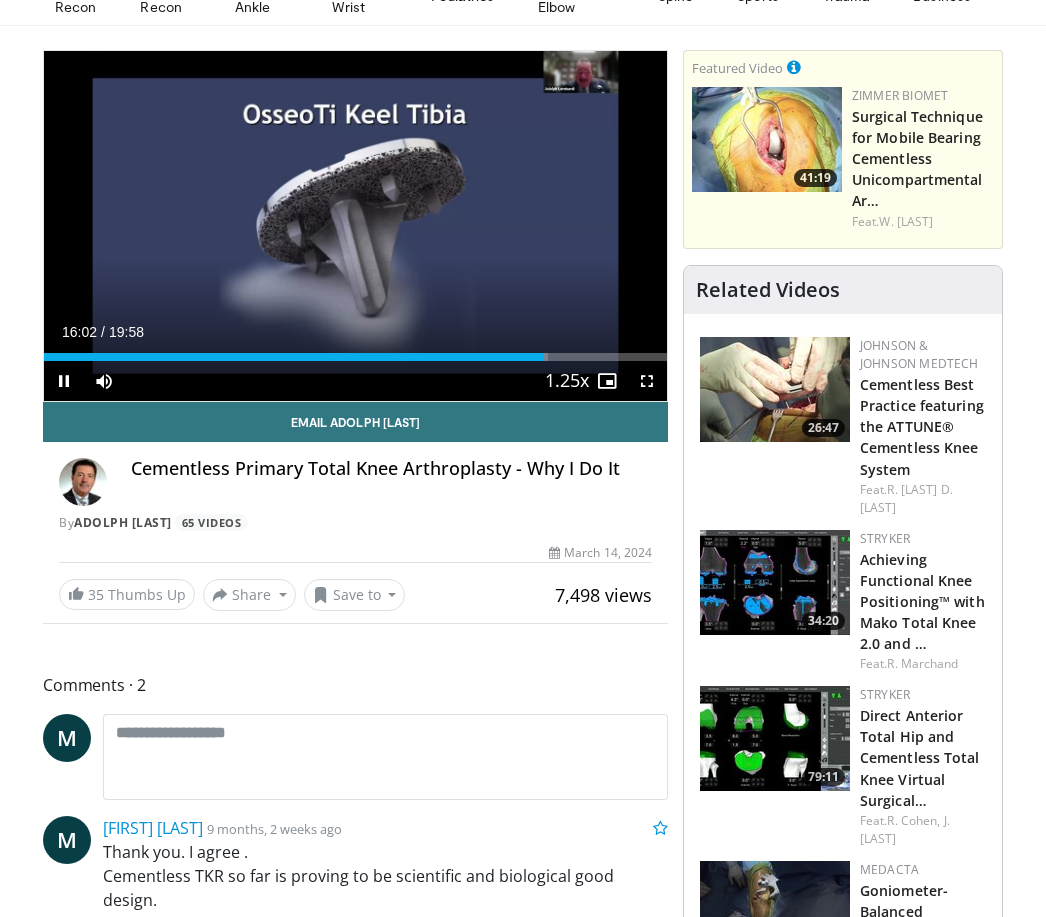 click at bounding box center (294, 357) 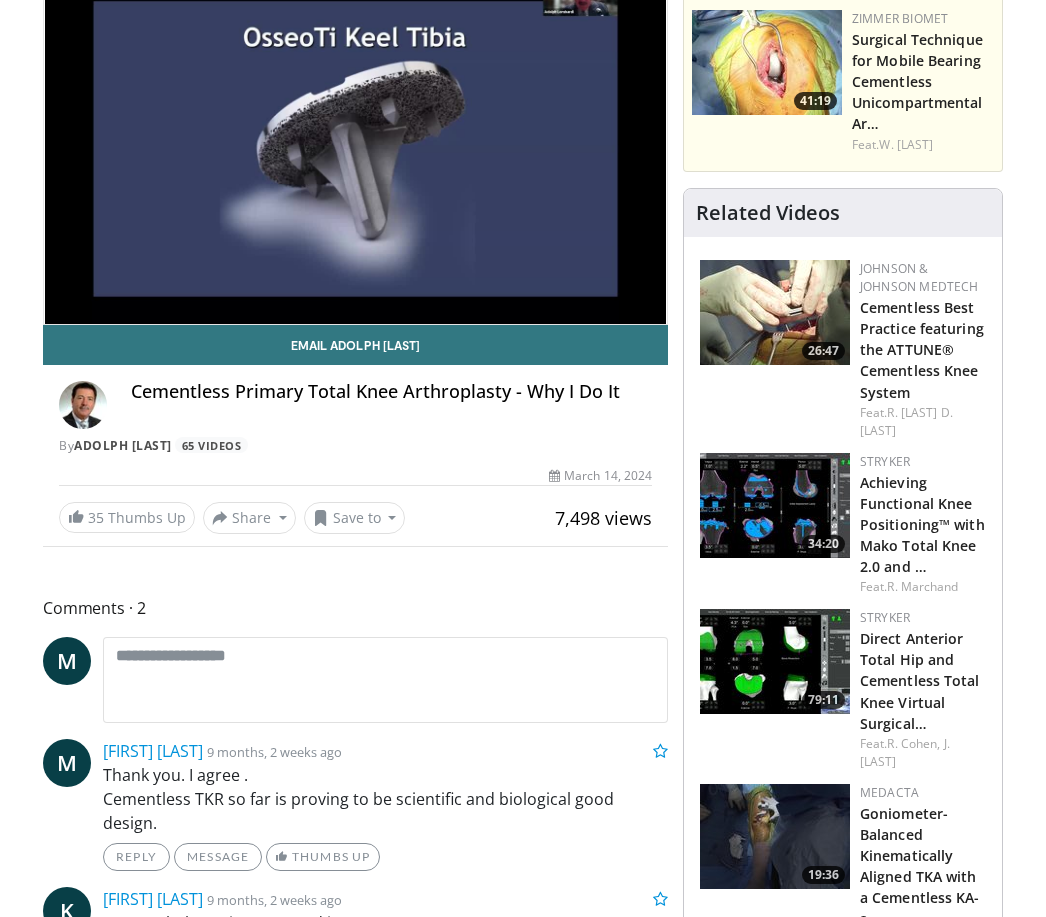 scroll, scrollTop: 0, scrollLeft: 0, axis: both 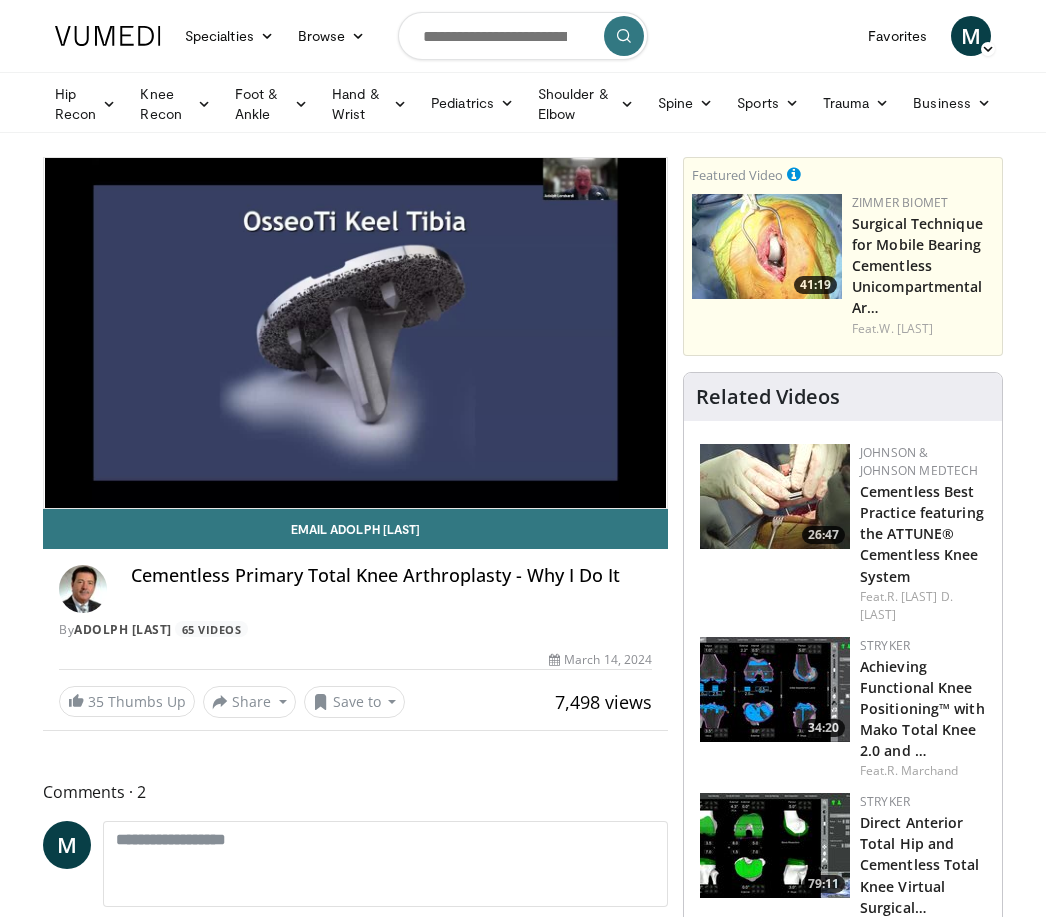 click on "Adolph [LAST]" at bounding box center [123, 629] 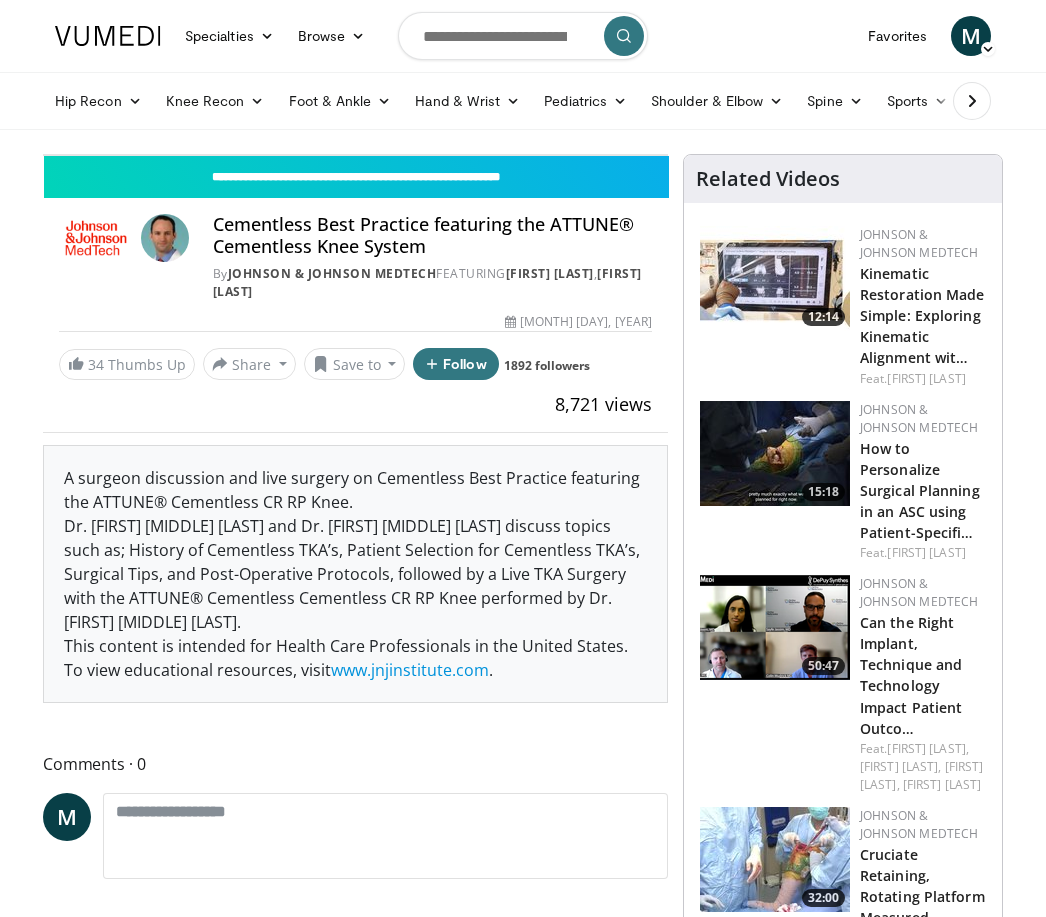 scroll, scrollTop: 0, scrollLeft: 0, axis: both 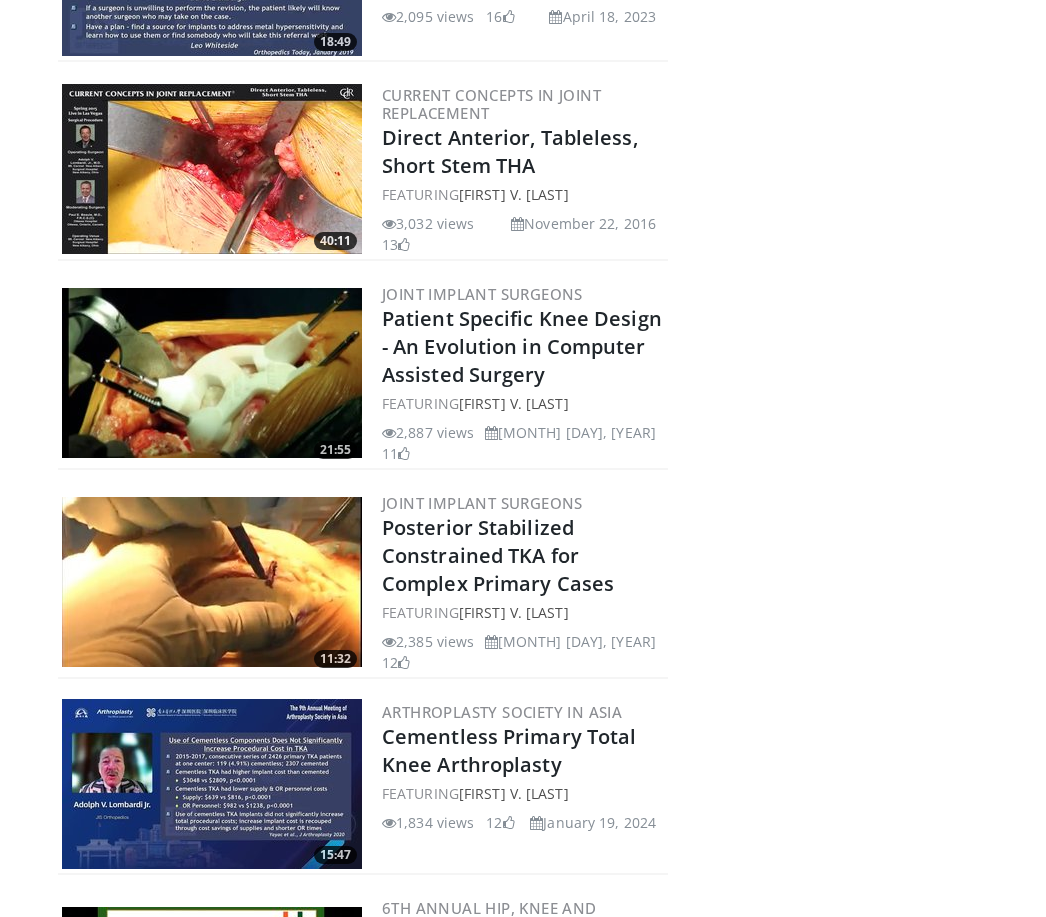click at bounding box center (212, 169) 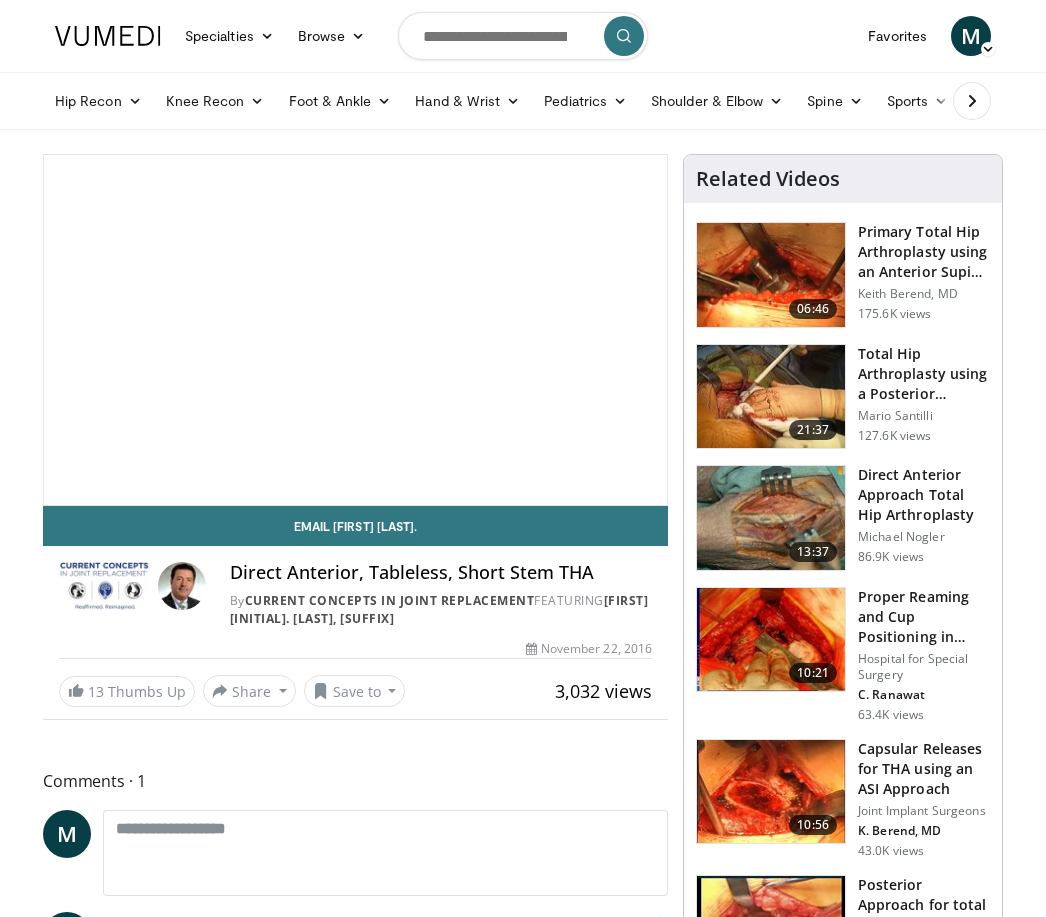 scroll, scrollTop: 0, scrollLeft: 0, axis: both 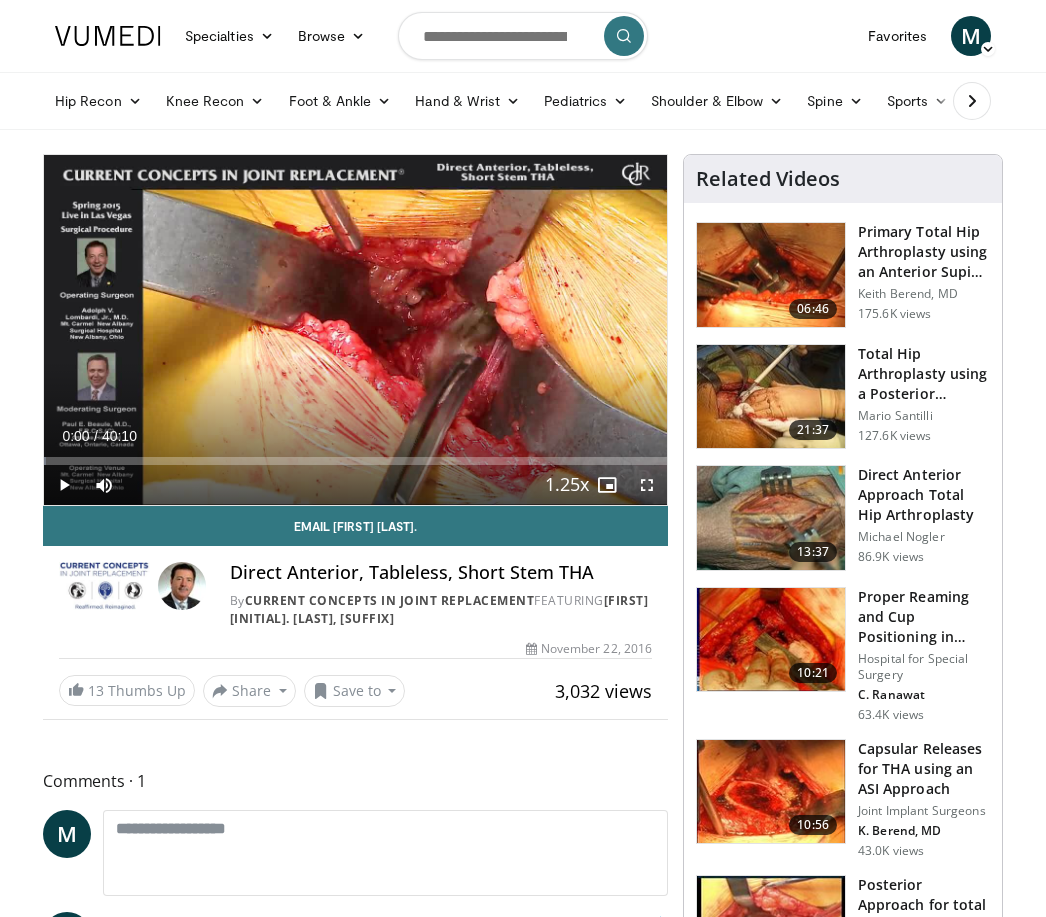click at bounding box center (647, 485) 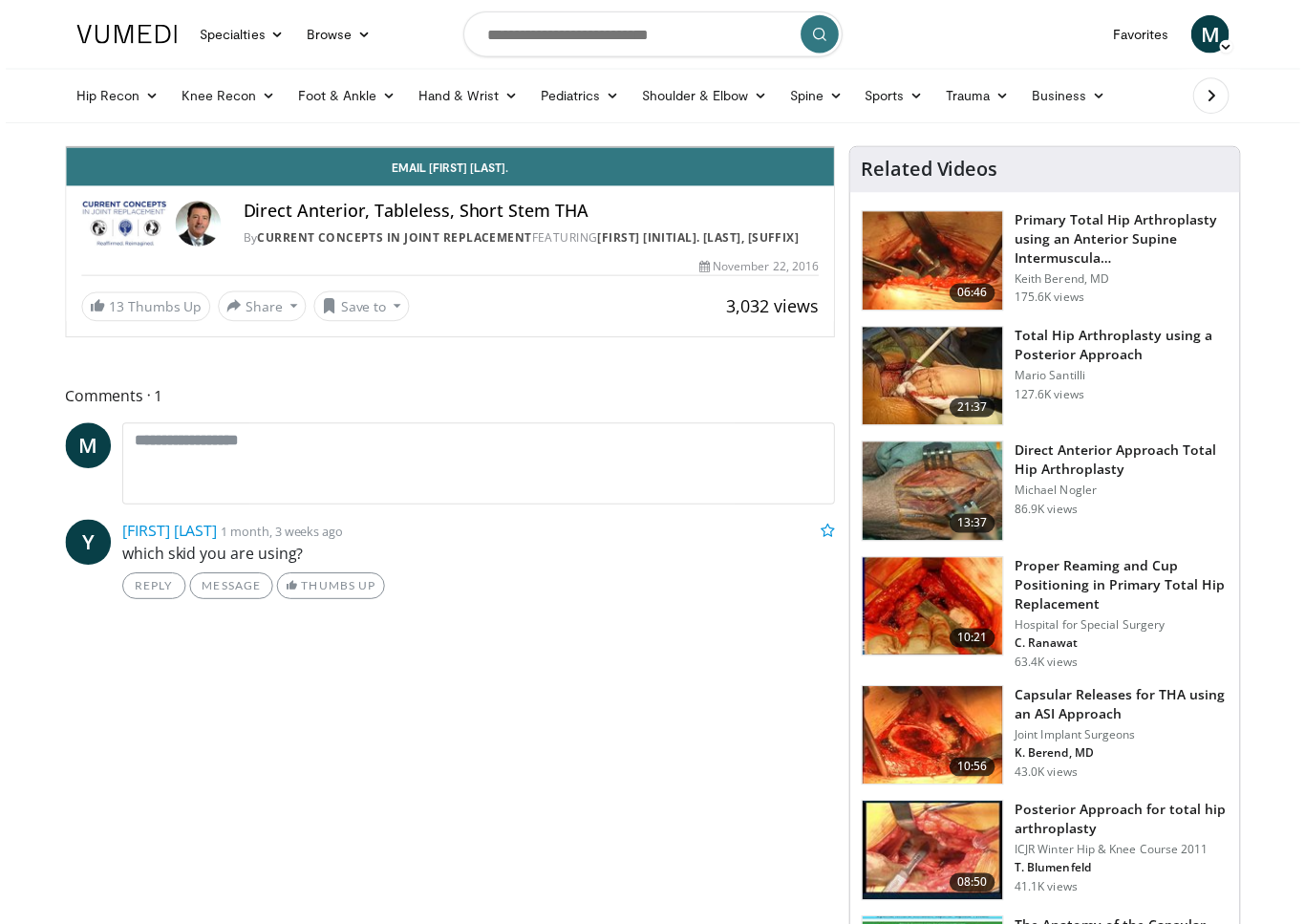 scroll, scrollTop: 23, scrollLeft: 0, axis: vertical 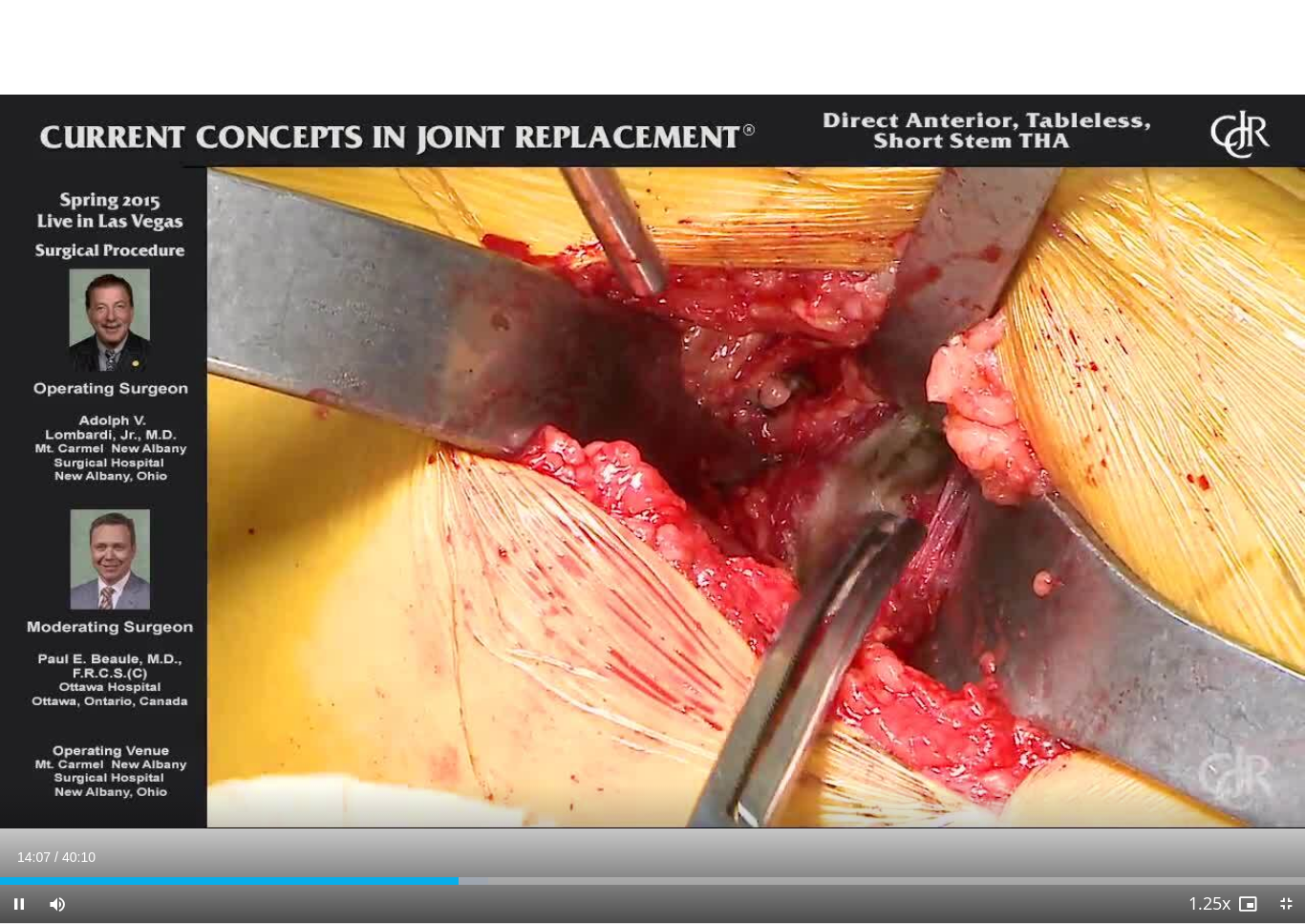 click at bounding box center [652, 462] 